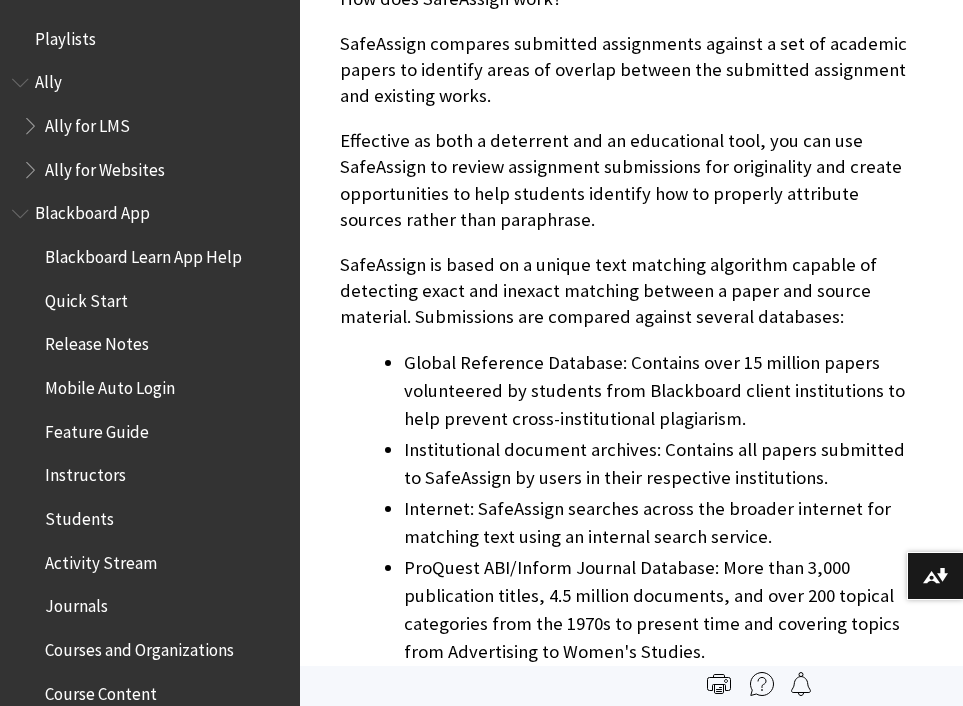 scroll, scrollTop: 0, scrollLeft: 0, axis: both 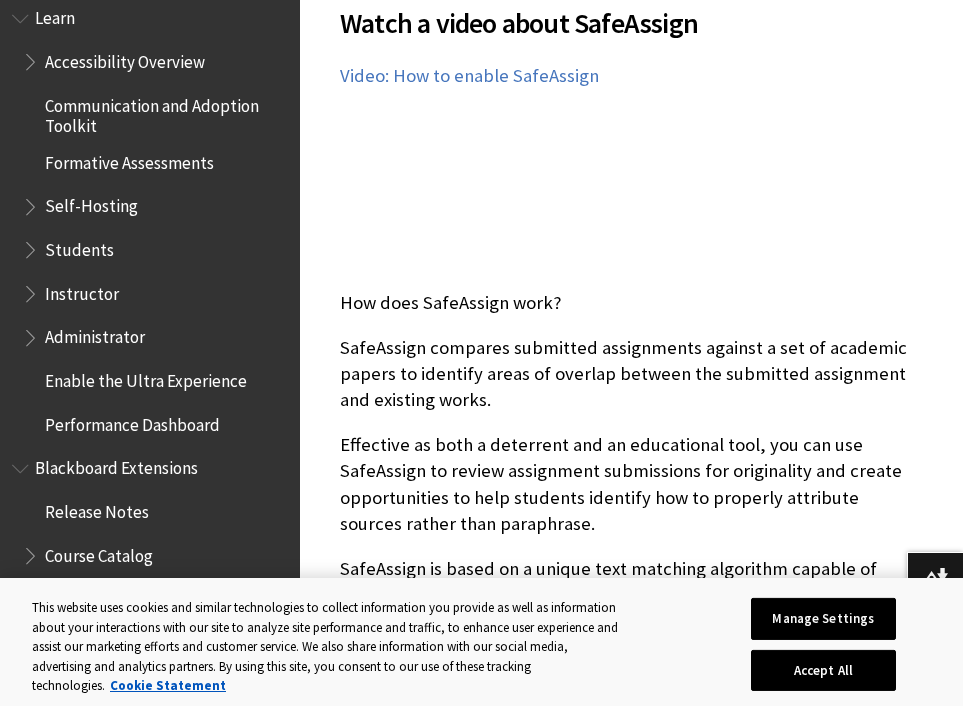 click on "SafeAssign compares submitted assignments against a set of academic papers to identify areas of overlap between the submitted assignment and existing works." at bounding box center (631, 374) 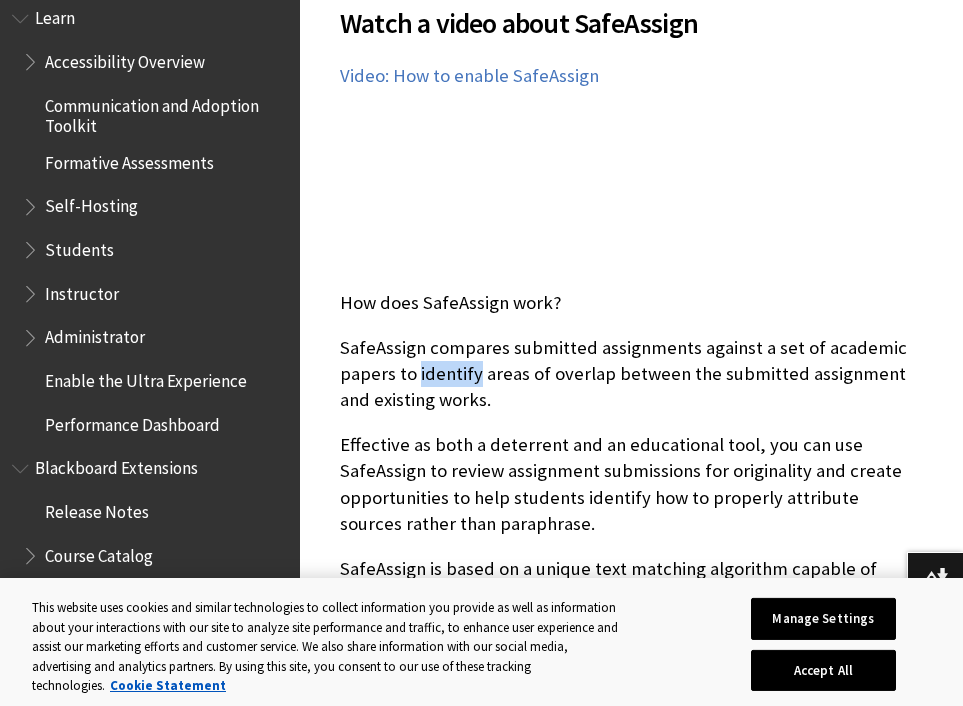 click on "SafeAssign compares submitted assignments against a set of academic papers to identify areas of overlap between the submitted assignment and existing works." at bounding box center [631, 374] 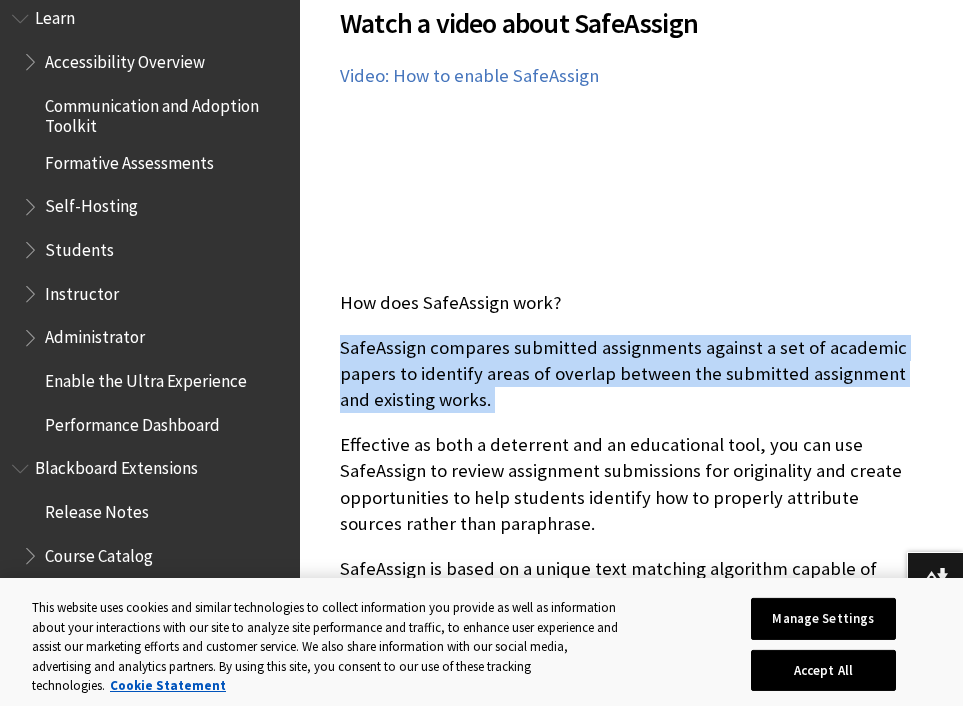 click on "SafeAssign compares submitted assignments against a set of academic papers to identify areas of overlap between the submitted assignment and existing works." at bounding box center (631, 374) 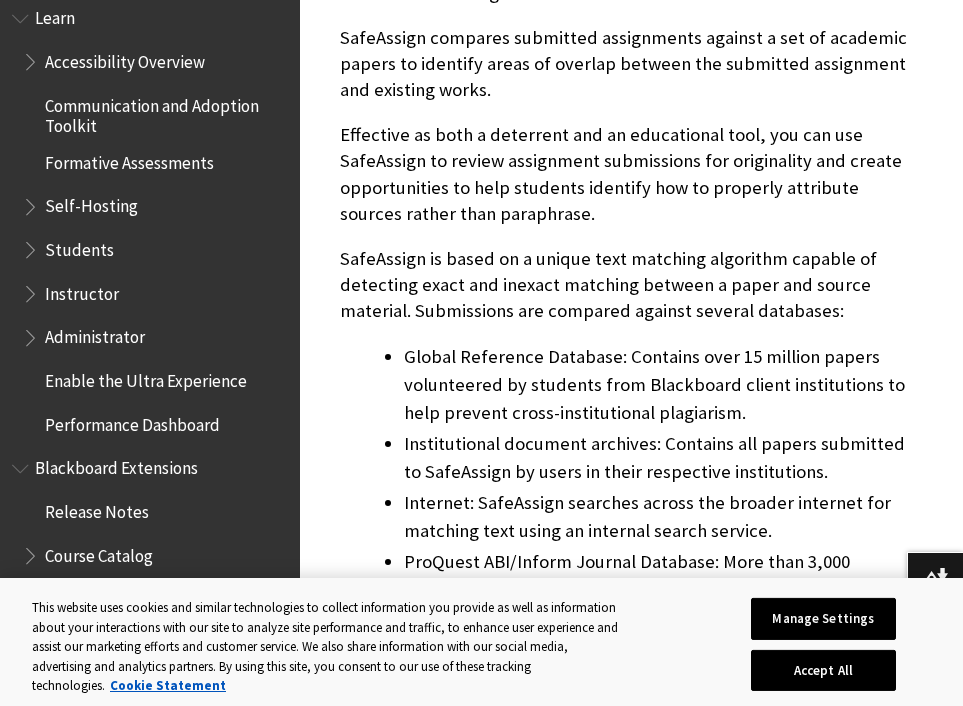 scroll, scrollTop: 830, scrollLeft: 0, axis: vertical 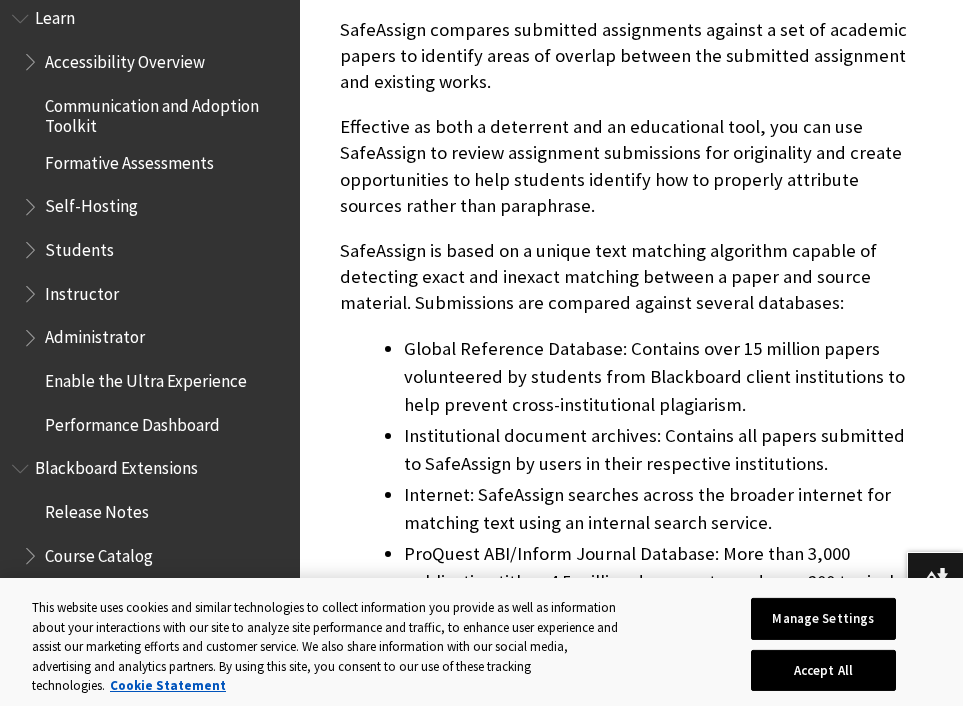 click on "Global Reference Database: Contains over 15 million papers volunteered by students from Blackboard client institutions to help prevent cross-institutional plagiarism." at bounding box center [663, 377] 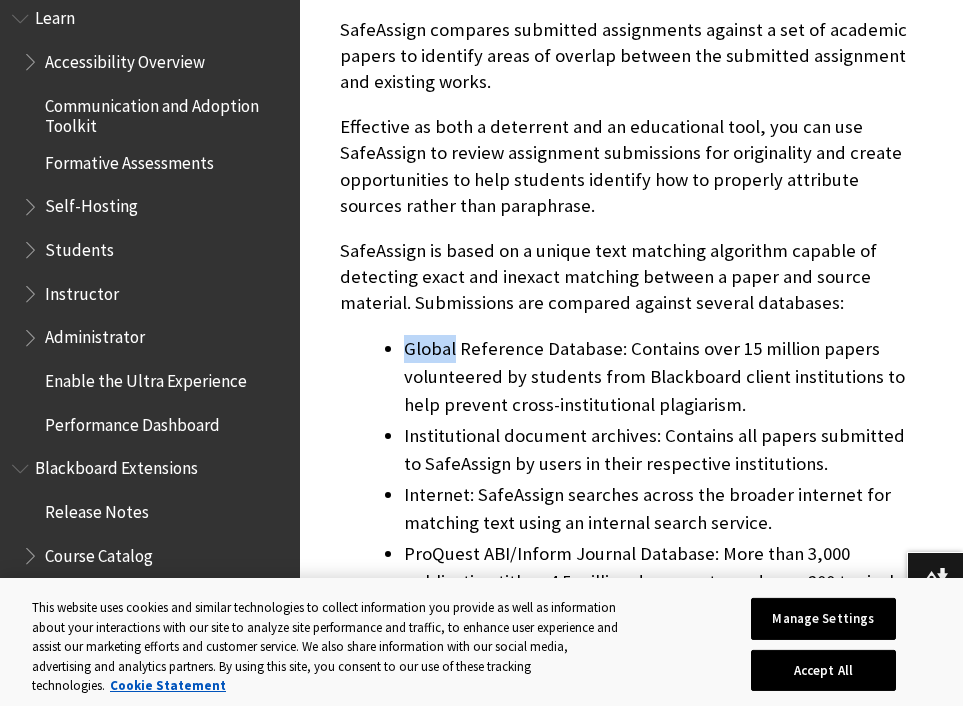 click on "Global Reference Database: Contains over 15 million papers volunteered by students from Blackboard client institutions to help prevent cross-institutional plagiarism." at bounding box center [663, 377] 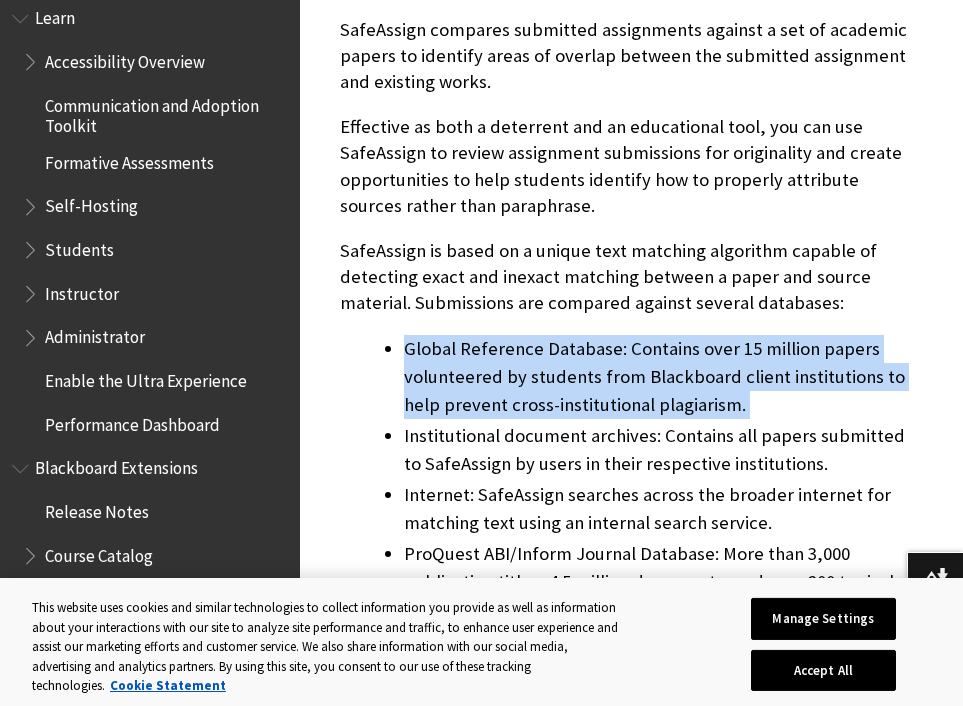 click on "Global Reference Database: Contains over 15 million papers volunteered by students from Blackboard client institutions to help prevent cross-institutional plagiarism." at bounding box center (663, 377) 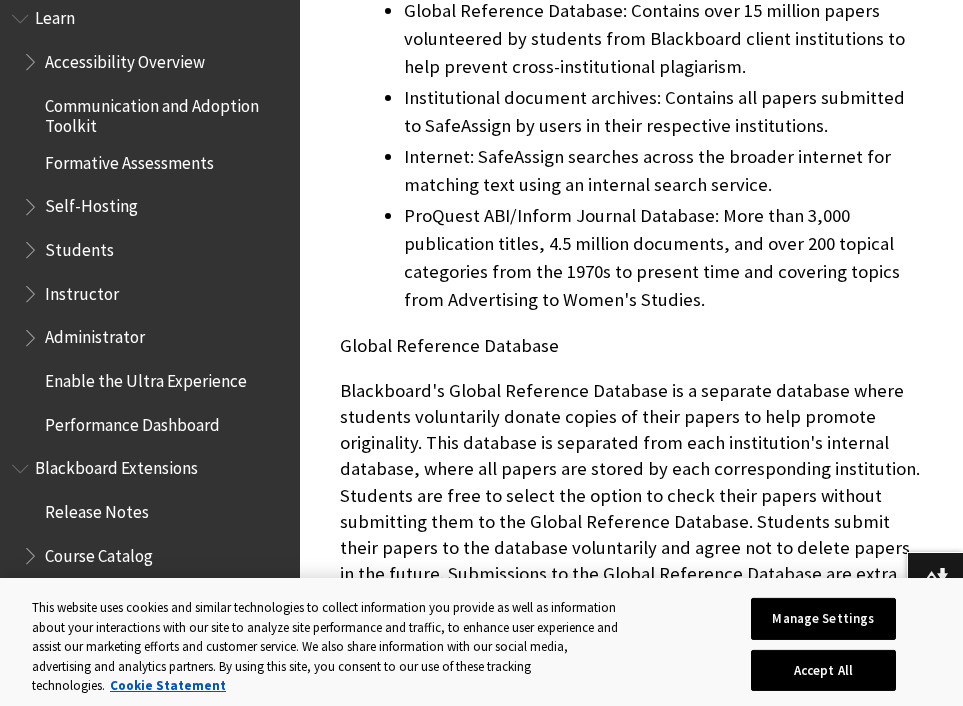 scroll, scrollTop: 1176, scrollLeft: 0, axis: vertical 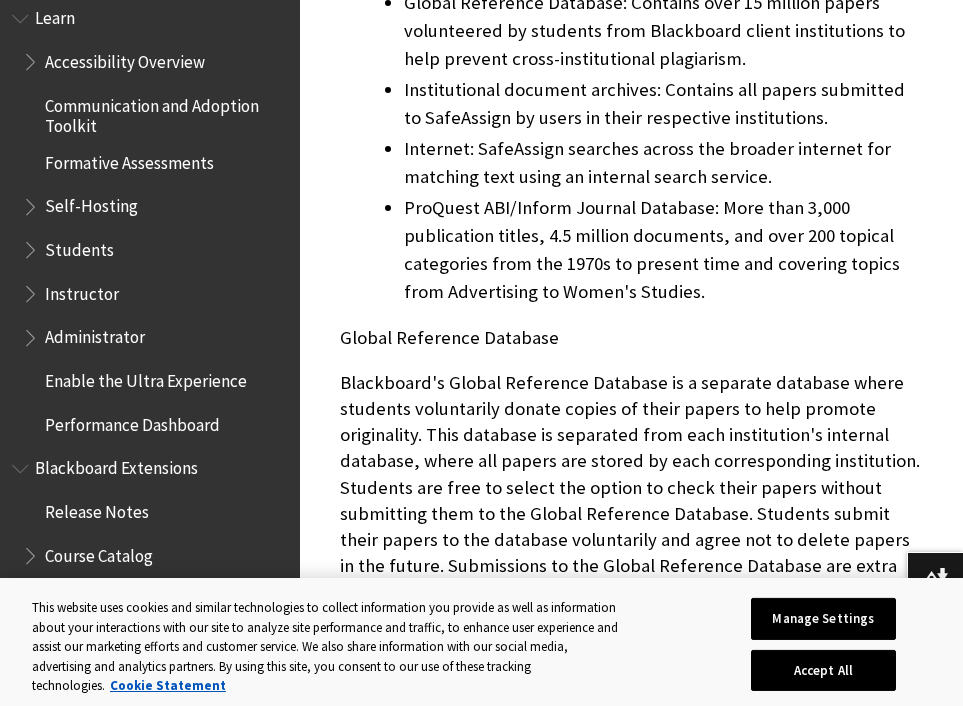 click on "Blackboard's Global Reference Database is a separate database where students voluntarily donate copies of their papers to help promote originality. This database is separated from each institution's internal database, where all papers are stored by each corresponding institution. Students are free to select the option to check their papers without submitting them to the Global Reference Database. Students submit their papers to the database voluntarily and agree not to delete papers in the future. Submissions to the Global Reference Database are extra copies that are given voluntarily for the purpose of helping with originality. Blackboard doesn't claim ownership of submitted papers." at bounding box center [631, 501] 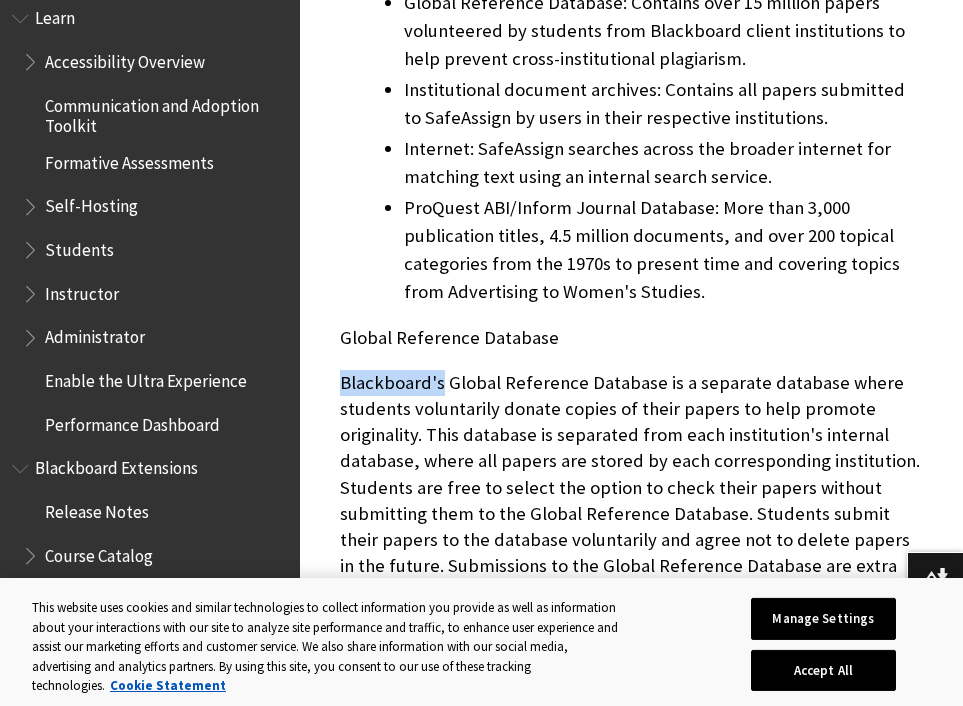 click on "Blackboard's Global Reference Database is a separate database where students voluntarily donate copies of their papers to help promote originality. This database is separated from each institution's internal database, where all papers are stored by each corresponding institution. Students are free to select the option to check their papers without submitting them to the Global Reference Database. Students submit their papers to the database voluntarily and agree not to delete papers in the future. Submissions to the Global Reference Database are extra copies that are given voluntarily for the purpose of helping with originality. Blackboard doesn't claim ownership of submitted papers." at bounding box center (631, 501) 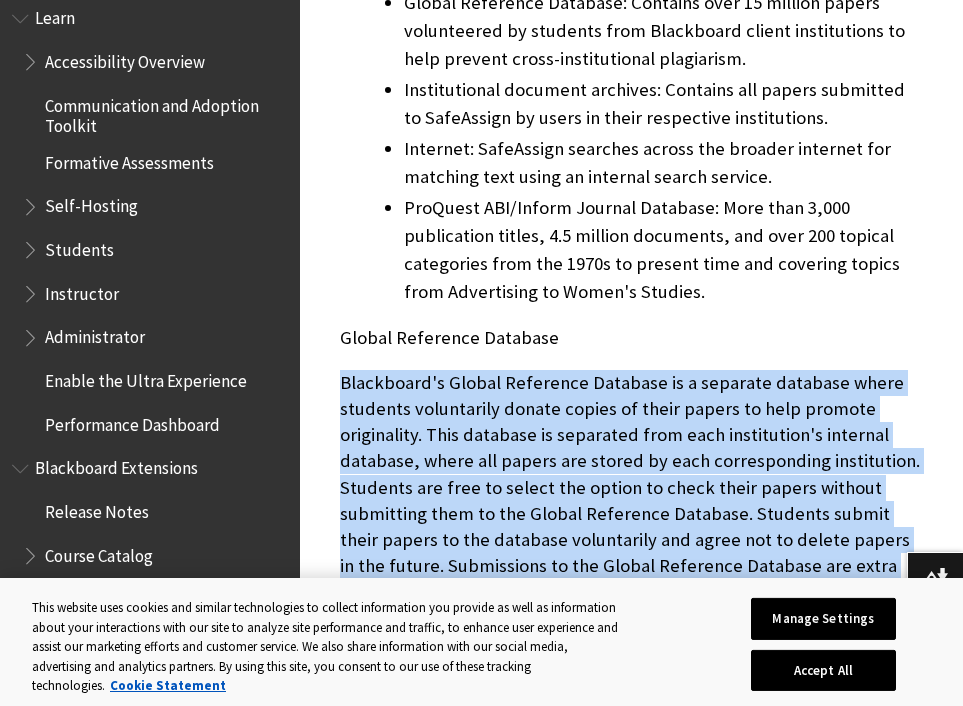 click on "Blackboard's Global Reference Database is a separate database where students voluntarily donate copies of their papers to help promote originality. This database is separated from each institution's internal database, where all papers are stored by each corresponding institution. Students are free to select the option to check their papers without submitting them to the Global Reference Database. Students submit their papers to the database voluntarily and agree not to delete papers in the future. Submissions to the Global Reference Database are extra copies that are given voluntarily for the purpose of helping with originality. Blackboard doesn't claim ownership of submitted papers." at bounding box center (631, 501) 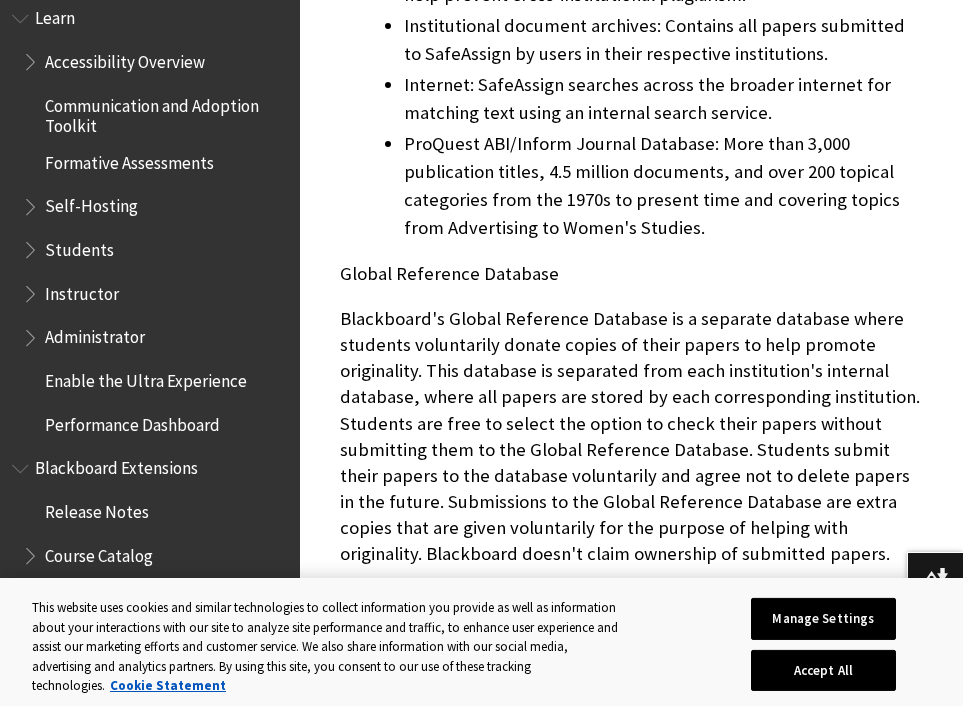 scroll, scrollTop: 1264, scrollLeft: 0, axis: vertical 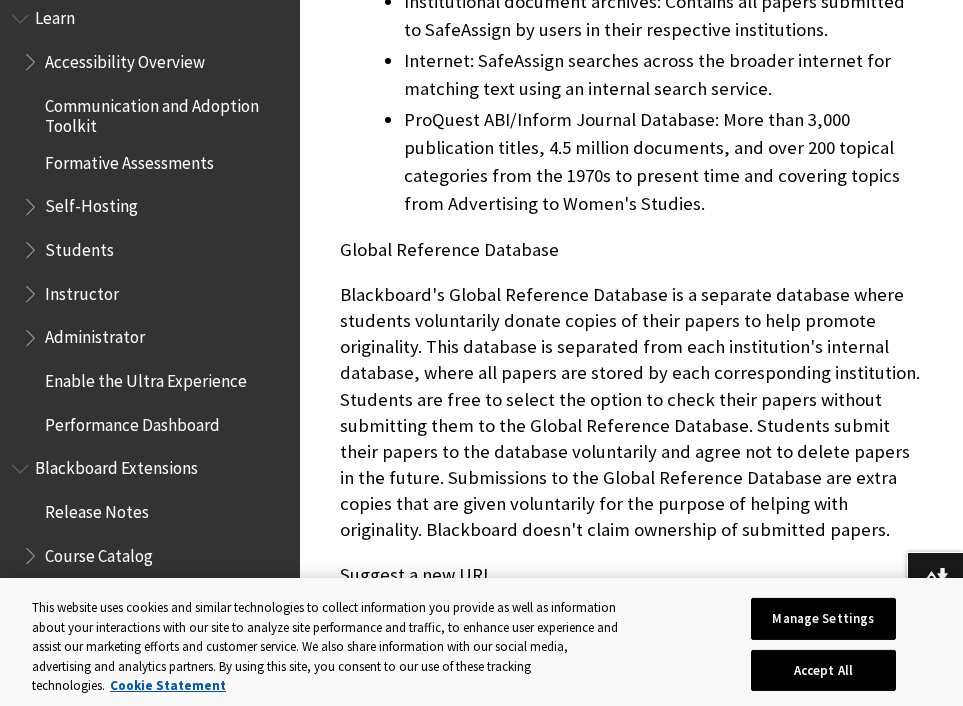 click on "Blackboard's Global Reference Database is a separate database where students voluntarily donate copies of their papers to help promote originality. This database is separated from each institution's internal database, where all papers are stored by each corresponding institution. Students are free to select the option to check their papers without submitting them to the Global Reference Database. Students submit their papers to the database voluntarily and agree not to delete papers in the future. Submissions to the Global Reference Database are extra copies that are given voluntarily for the purpose of helping with originality. Blackboard doesn't claim ownership of submitted papers." at bounding box center (631, 413) 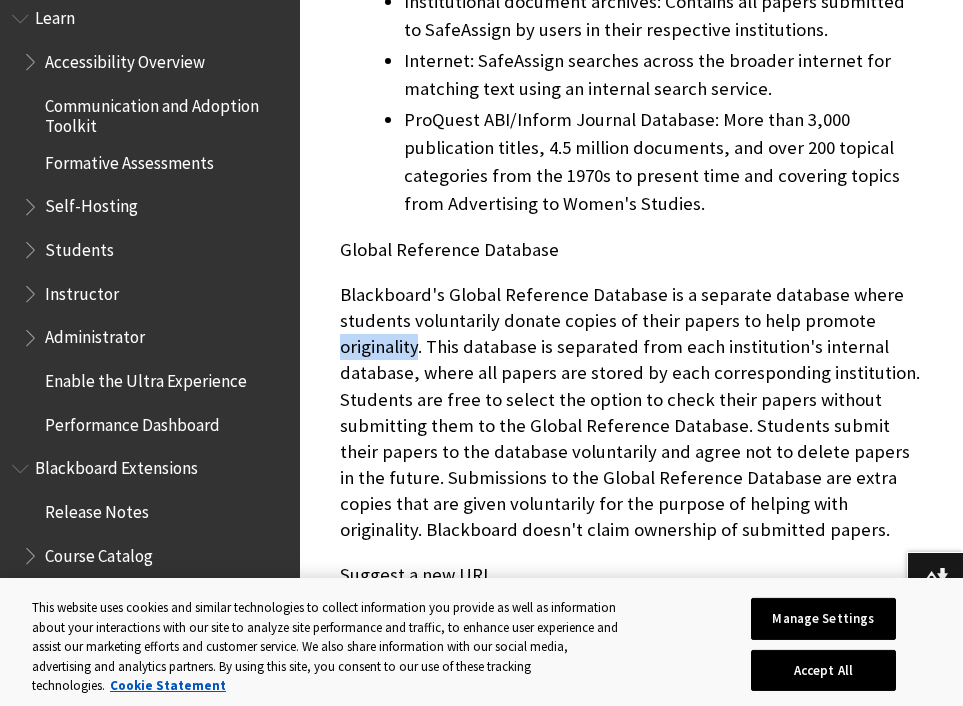 click on "Blackboard's Global Reference Database is a separate database where students voluntarily donate copies of their papers to help promote originality. This database is separated from each institution's internal database, where all papers are stored by each corresponding institution. Students are free to select the option to check their papers without submitting them to the Global Reference Database. Students submit their papers to the database voluntarily and agree not to delete papers in the future. Submissions to the Global Reference Database are extra copies that are given voluntarily for the purpose of helping with originality. Blackboard doesn't claim ownership of submitted papers." at bounding box center [631, 413] 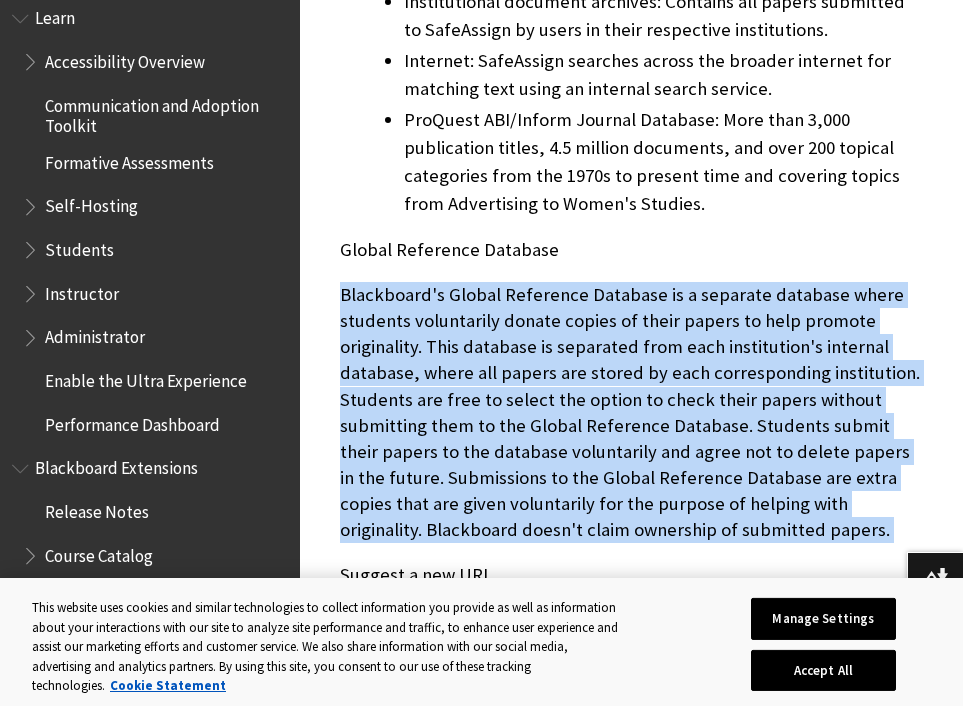 click on "Blackboard's Global Reference Database is a separate database where students voluntarily donate copies of their papers to help promote originality. This database is separated from each institution's internal database, where all papers are stored by each corresponding institution. Students are free to select the option to check their papers without submitting them to the Global Reference Database. Students submit their papers to the database voluntarily and agree not to delete papers in the future. Submissions to the Global Reference Database are extra copies that are given voluntarily for the purpose of helping with originality. Blackboard doesn't claim ownership of submitted papers." at bounding box center [631, 413] 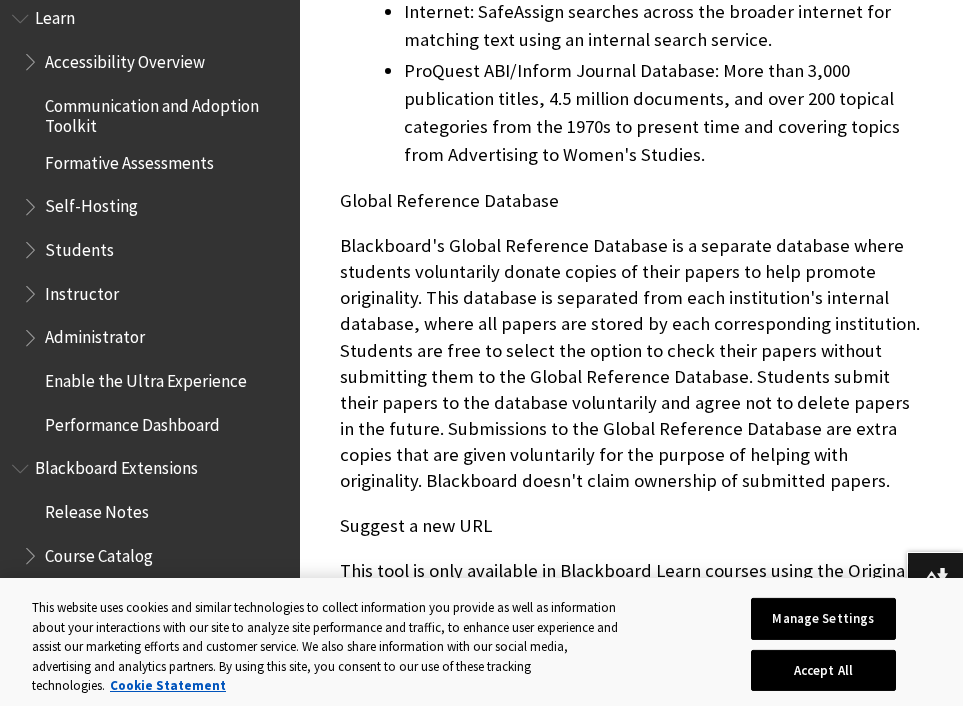 scroll, scrollTop: 1317, scrollLeft: 0, axis: vertical 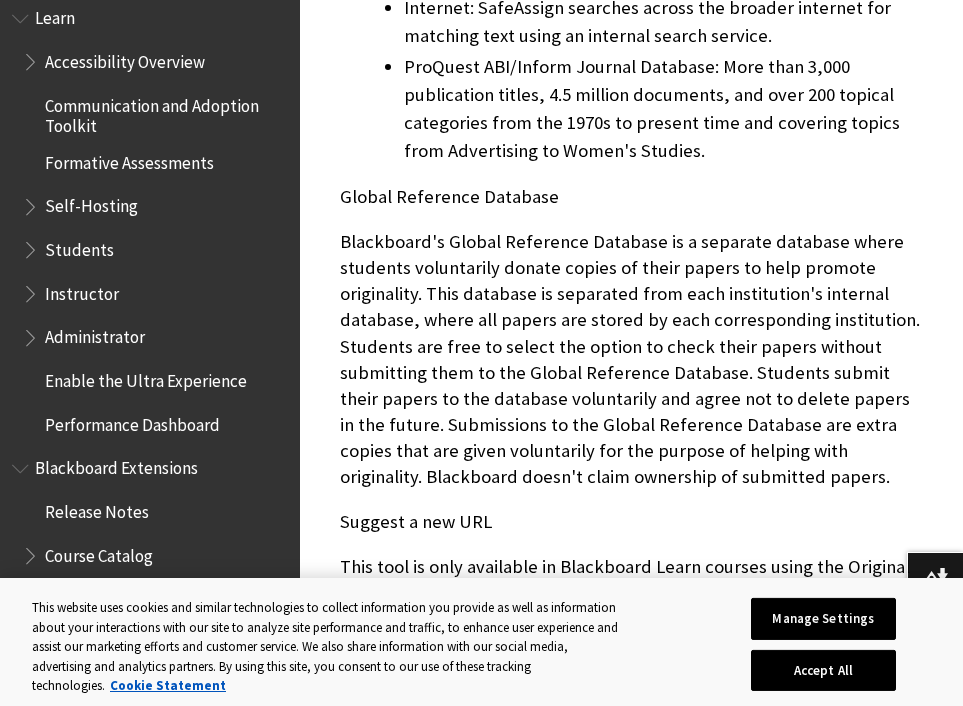 click on "Blackboard's Global Reference Database is a separate database where students voluntarily donate copies of their papers to help promote originality. This database is separated from each institution's internal database, where all papers are stored by each corresponding institution. Students are free to select the option to check their papers without submitting them to the Global Reference Database. Students submit their papers to the database voluntarily and agree not to delete papers in the future. Submissions to the Global Reference Database are extra copies that are given voluntarily for the purpose of helping with originality. Blackboard doesn't claim ownership of submitted papers." at bounding box center (631, 360) 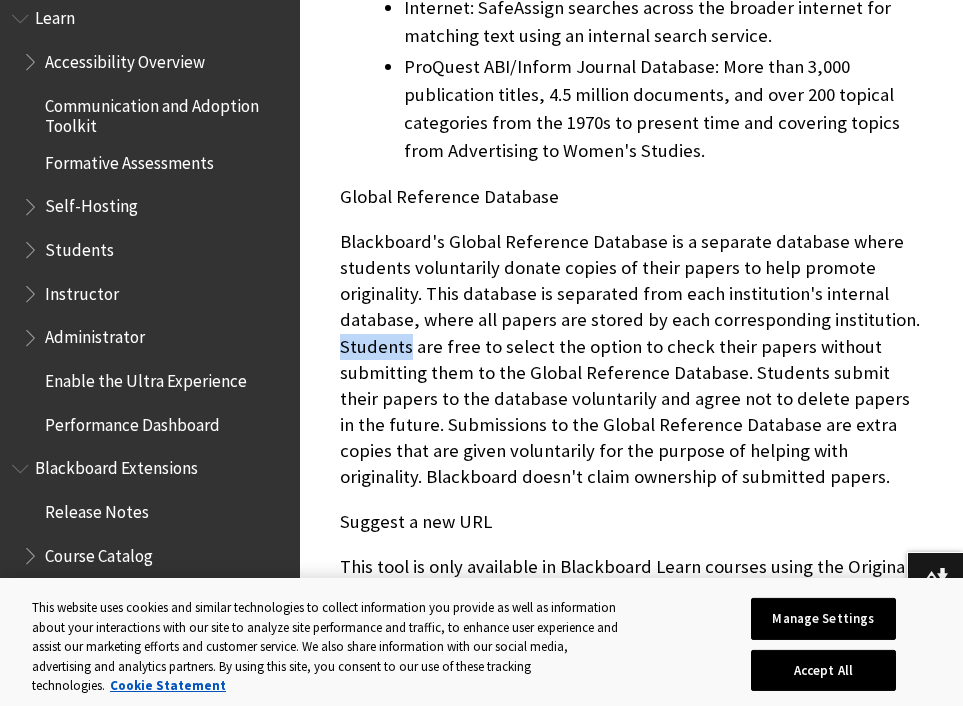 click on "Blackboard's Global Reference Database is a separate database where students voluntarily donate copies of their papers to help promote originality. This database is separated from each institution's internal database, where all papers are stored by each corresponding institution. Students are free to select the option to check their papers without submitting them to the Global Reference Database. Students submit their papers to the database voluntarily and agree not to delete papers in the future. Submissions to the Global Reference Database are extra copies that are given voluntarily for the purpose of helping with originality. Blackboard doesn't claim ownership of submitted papers." at bounding box center (631, 360) 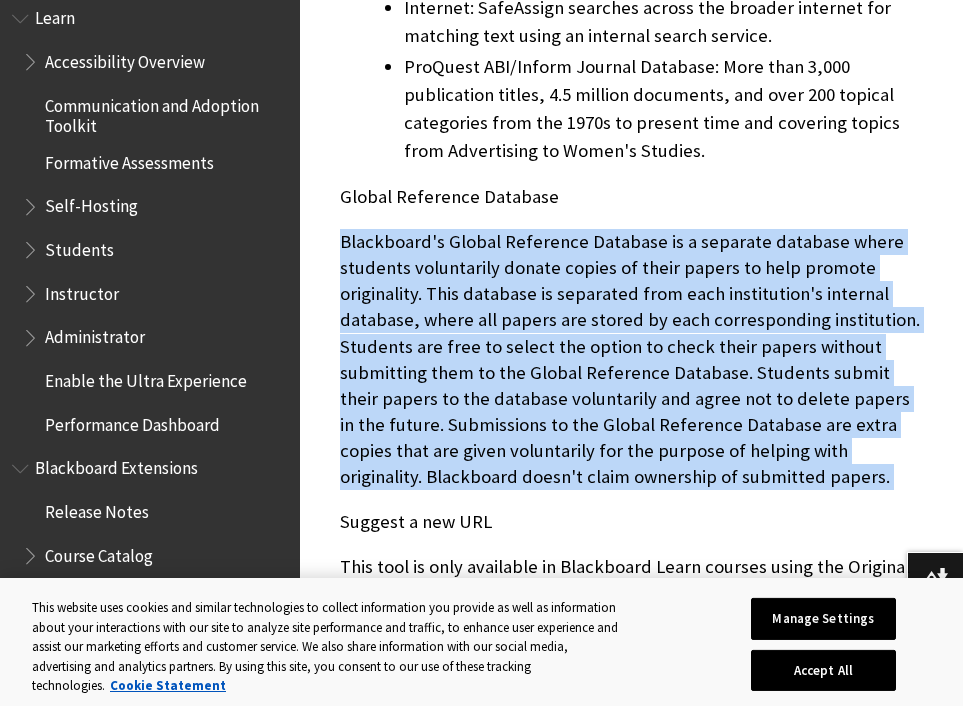 click on "Blackboard's Global Reference Database is a separate database where students voluntarily donate copies of their papers to help promote originality. This database is separated from each institution's internal database, where all papers are stored by each corresponding institution. Students are free to select the option to check their papers without submitting them to the Global Reference Database. Students submit their papers to the database voluntarily and agree not to delete papers in the future. Submissions to the Global Reference Database are extra copies that are given voluntarily for the purpose of helping with originality. Blackboard doesn't claim ownership of submitted papers." at bounding box center [631, 360] 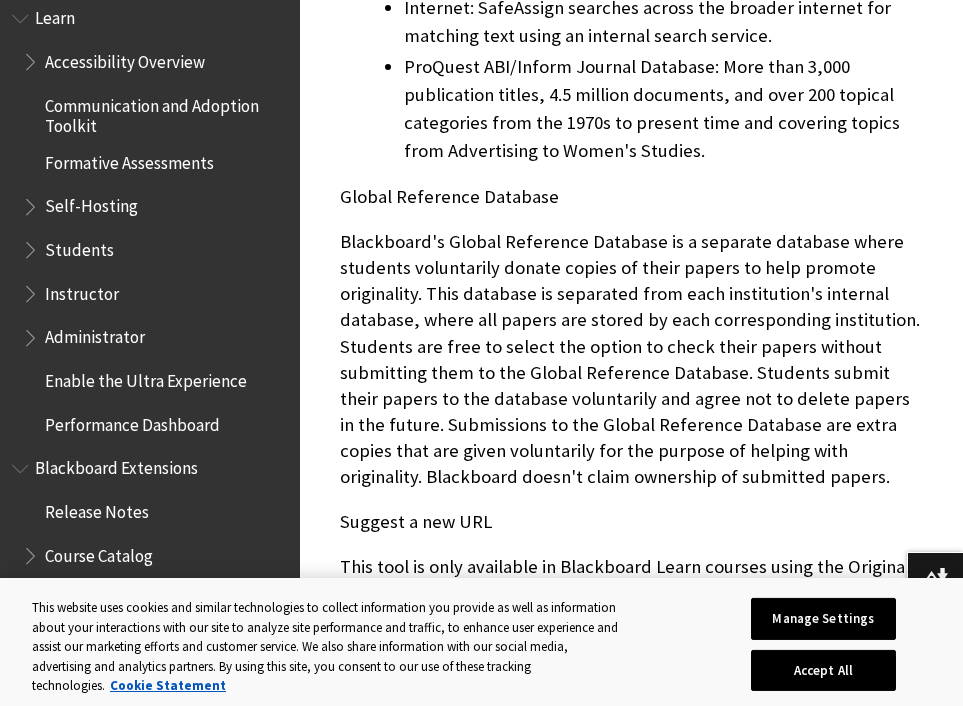 click on "Blackboard's Global Reference Database is a separate database where students voluntarily donate copies of their papers to help promote originality. This database is separated from each institution's internal database, where all papers are stored by each corresponding institution. Students are free to select the option to check their papers without submitting them to the Global Reference Database. Students submit their papers to the database voluntarily and agree not to delete papers in the future. Submissions to the Global Reference Database are extra copies that are given voluntarily for the purpose of helping with originality. Blackboard doesn't claim ownership of submitted papers." at bounding box center (631, 360) 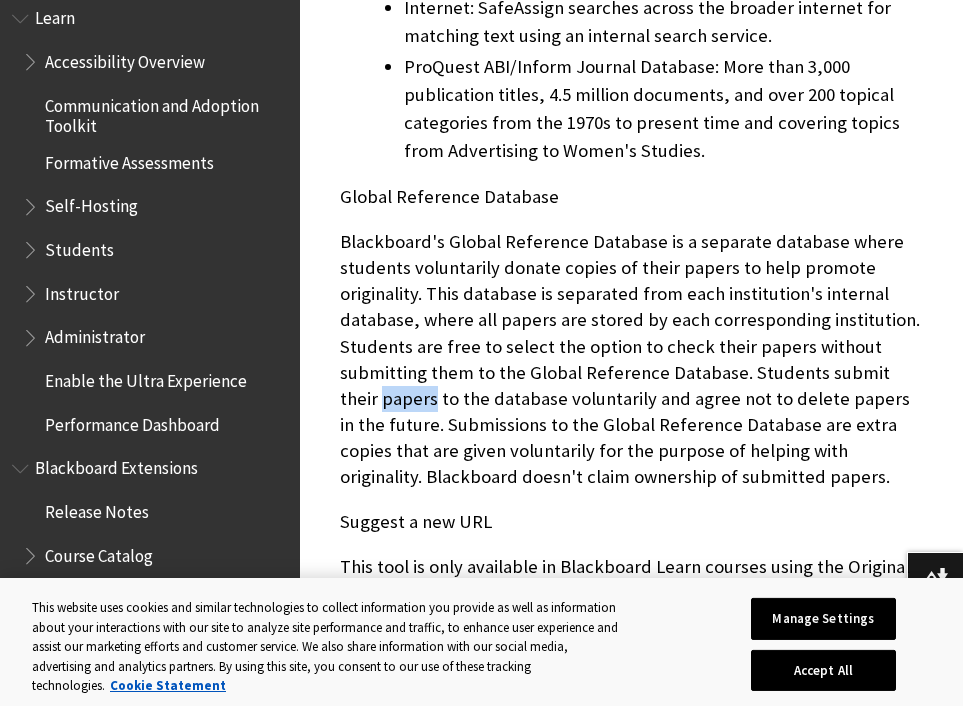 click on "Blackboard's Global Reference Database is a separate database where students voluntarily donate copies of their papers to help promote originality. This database is separated from each institution's internal database, where all papers are stored by each corresponding institution. Students are free to select the option to check their papers without submitting them to the Global Reference Database. Students submit their papers to the database voluntarily and agree not to delete papers in the future. Submissions to the Global Reference Database are extra copies that are given voluntarily for the purpose of helping with originality. Blackboard doesn't claim ownership of submitted papers." at bounding box center [631, 360] 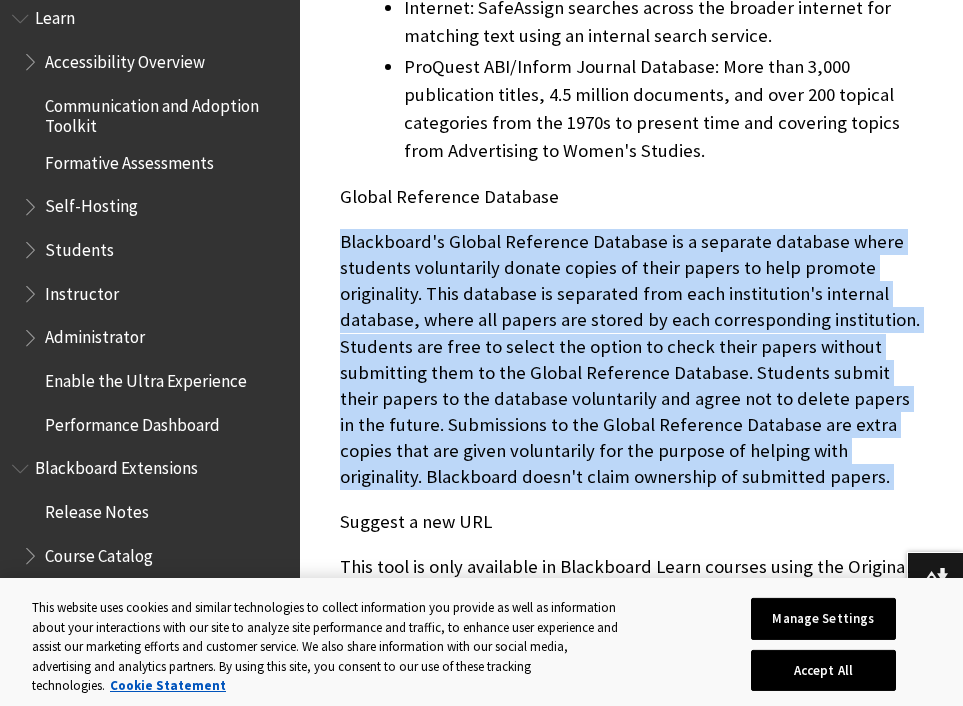 click on "Blackboard's Global Reference Database is a separate database where students voluntarily donate copies of their papers to help promote originality. This database is separated from each institution's internal database, where all papers are stored by each corresponding institution. Students are free to select the option to check their papers without submitting them to the Global Reference Database. Students submit their papers to the database voluntarily and agree not to delete papers in the future. Submissions to the Global Reference Database are extra copies that are given voluntarily for the purpose of helping with originality. Blackboard doesn't claim ownership of submitted papers." at bounding box center (631, 360) 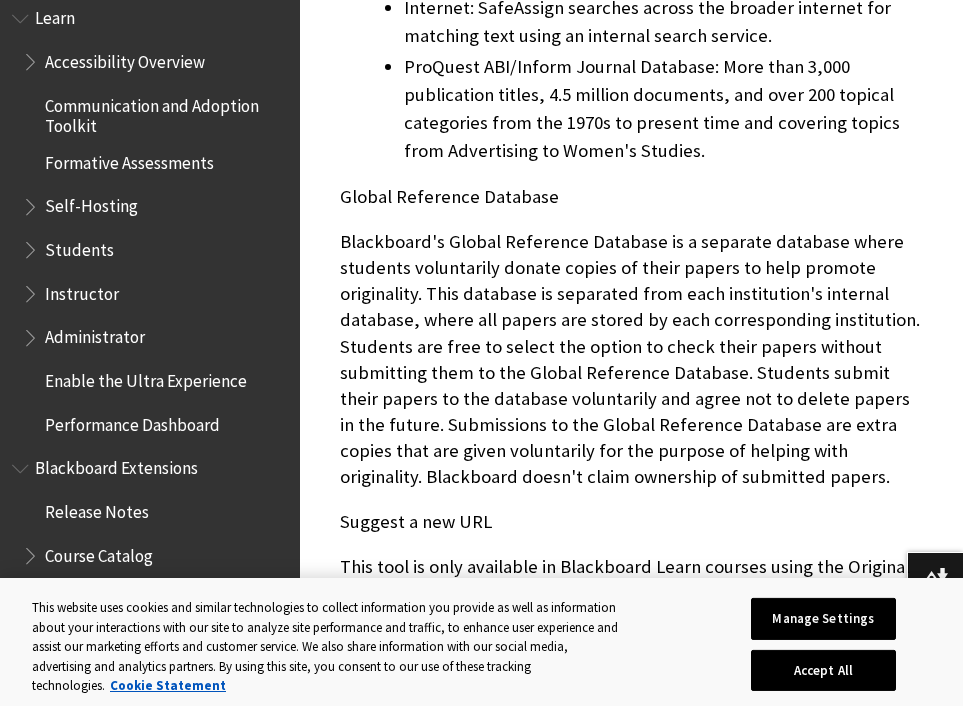 click on "Blackboard's Global Reference Database is a separate database where students voluntarily donate copies of their papers to help promote originality. This database is separated from each institution's internal database, where all papers are stored by each corresponding institution. Students are free to select the option to check their papers without submitting them to the Global Reference Database. Students submit their papers to the database voluntarily and agree not to delete papers in the future. Submissions to the Global Reference Database are extra copies that are given voluntarily for the purpose of helping with originality. Blackboard doesn't claim ownership of submitted papers." at bounding box center (631, 360) 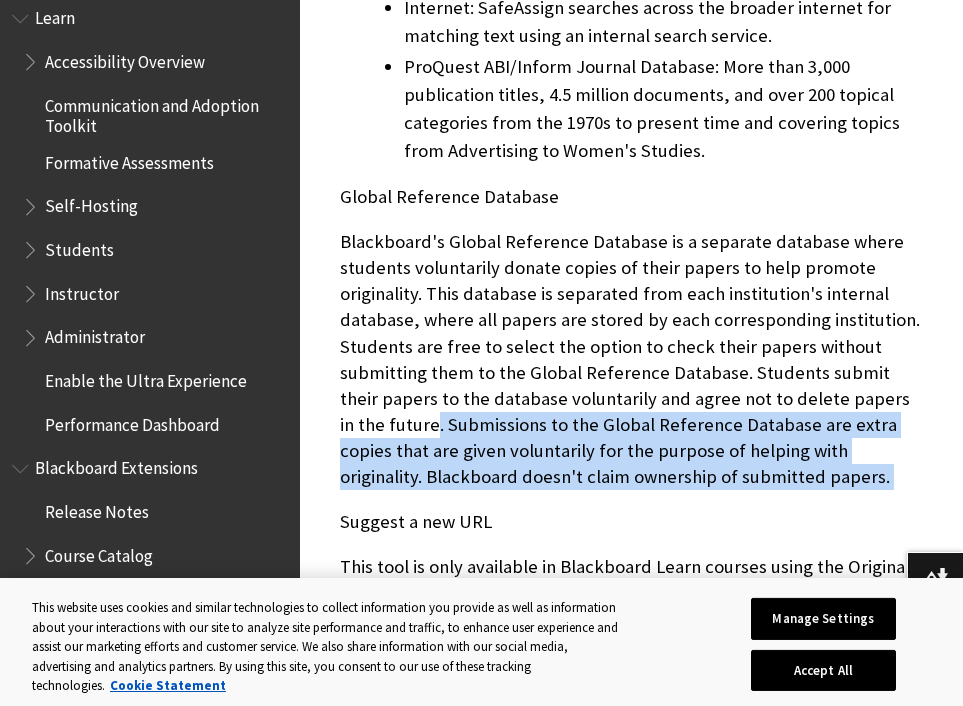 drag, startPoint x: 383, startPoint y: 422, endPoint x: 501, endPoint y: 504, distance: 143.69412 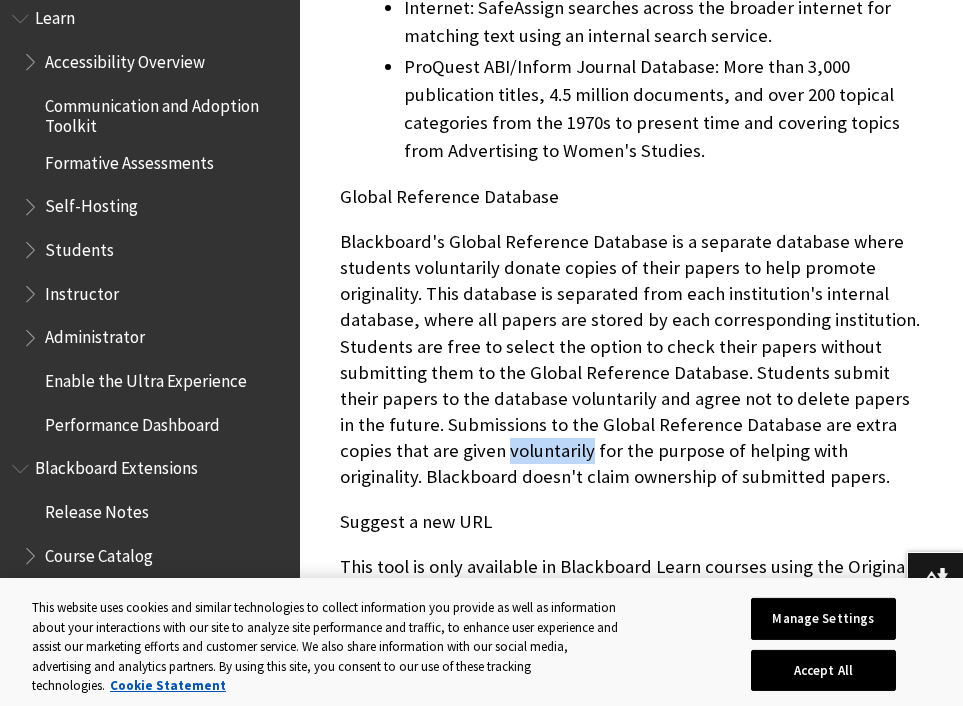 click on "Blackboard's Global Reference Database is a separate database where students voluntarily donate copies of their papers to help promote originality. This database is separated from each institution's internal database, where all papers are stored by each corresponding institution. Students are free to select the option to check their papers without submitting them to the Global Reference Database. Students submit their papers to the database voluntarily and agree not to delete papers in the future. Submissions to the Global Reference Database are extra copies that are given voluntarily for the purpose of helping with originality. Blackboard doesn't claim ownership of submitted papers." at bounding box center [631, 360] 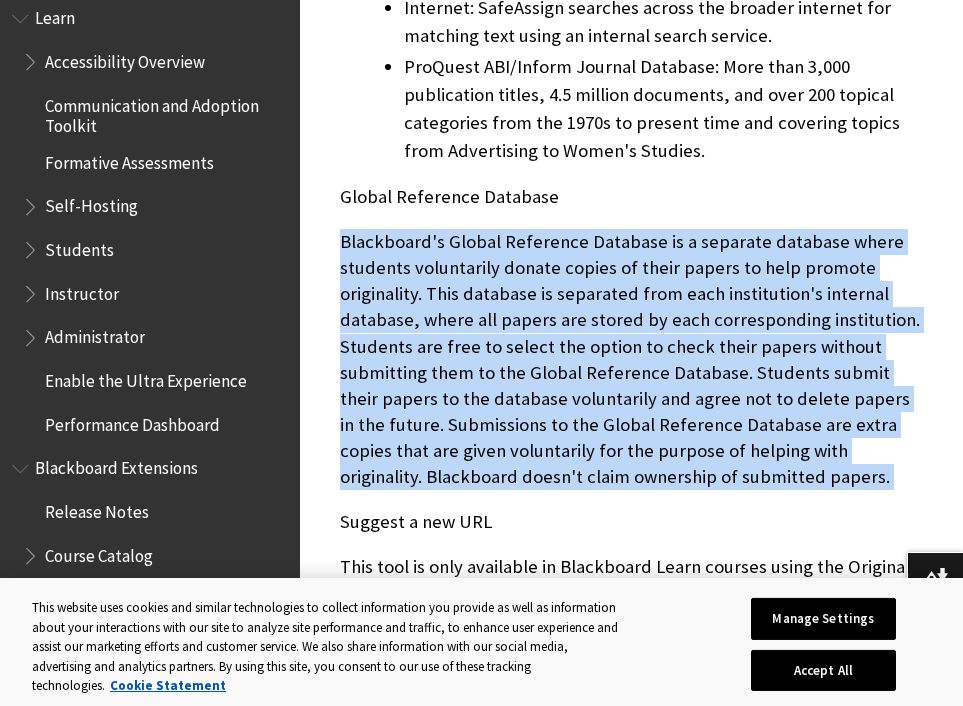 click on "Blackboard's Global Reference Database is a separate database where students voluntarily donate copies of their papers to help promote originality. This database is separated from each institution's internal database, where all papers are stored by each corresponding institution. Students are free to select the option to check their papers without submitting them to the Global Reference Database. Students submit their papers to the database voluntarily and agree not to delete papers in the future. Submissions to the Global Reference Database are extra copies that are given voluntarily for the purpose of helping with originality. Blackboard doesn't claim ownership of submitted papers." at bounding box center (631, 360) 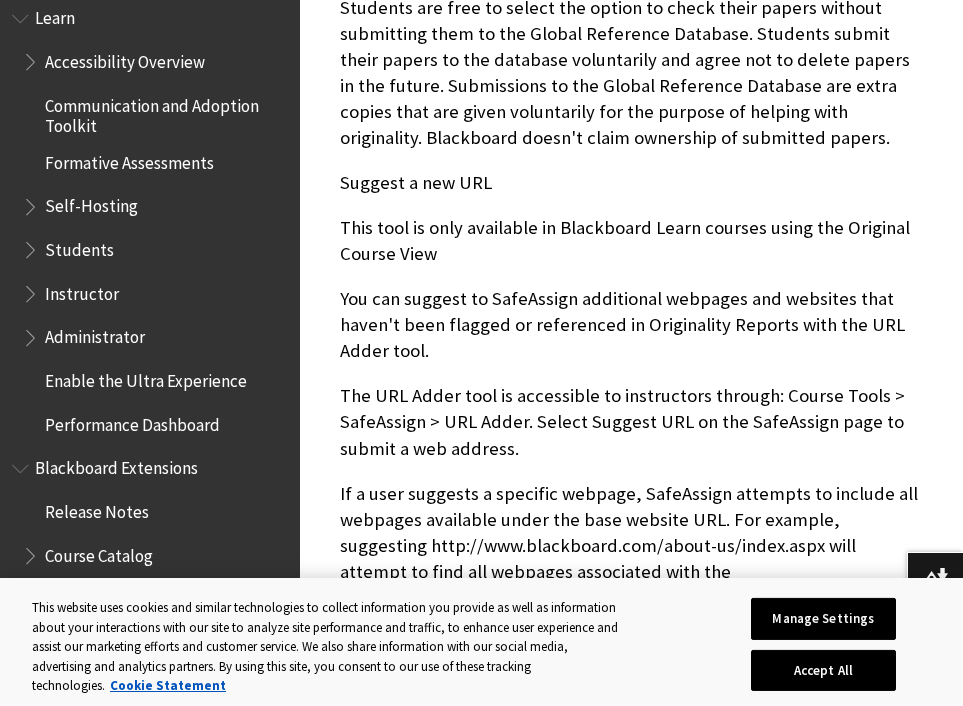 scroll, scrollTop: 1668, scrollLeft: 0, axis: vertical 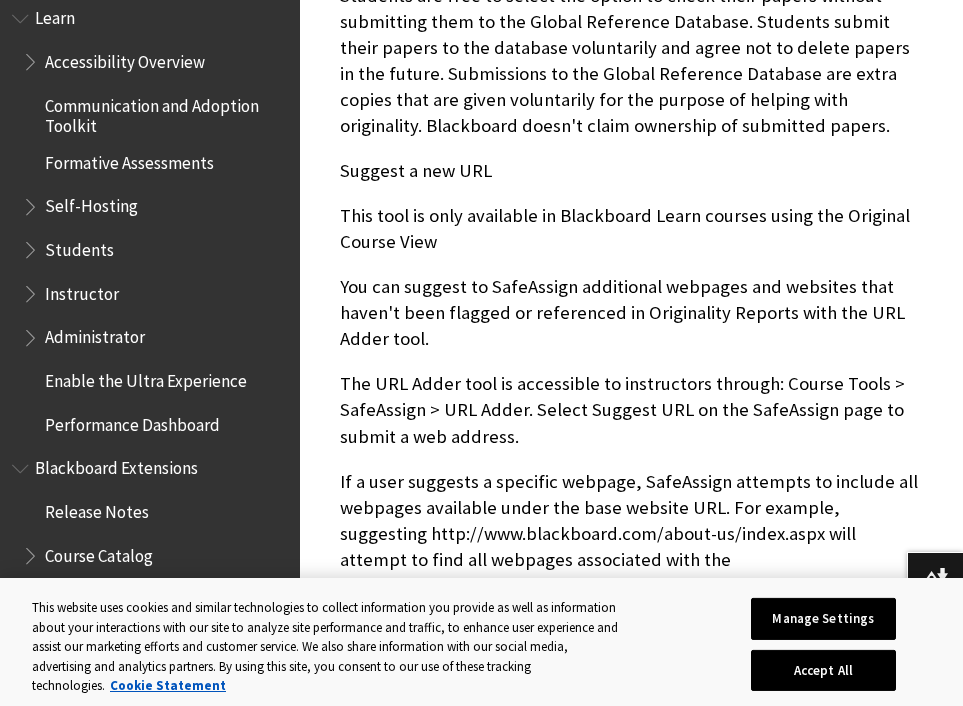 click on "You can suggest to SafeAssign additional webpages and websites that haven't been flagged or referenced in Originality Reports with the URL Adder tool." at bounding box center (631, 313) 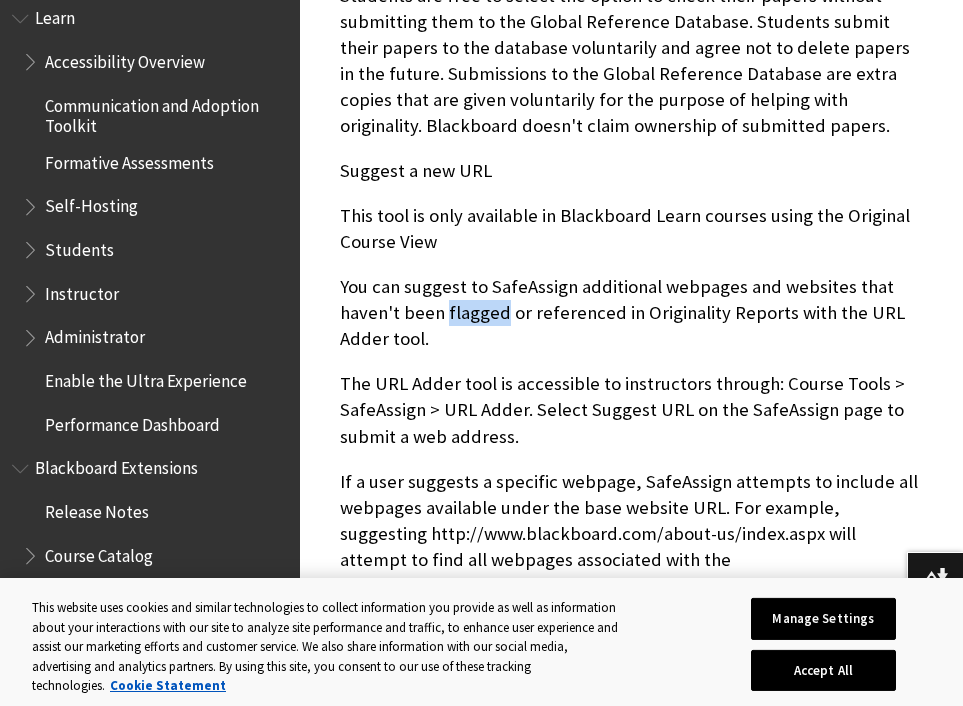 click on "You can suggest to SafeAssign additional webpages and websites that haven't been flagged or referenced in Originality Reports with the URL Adder tool." at bounding box center [631, 313] 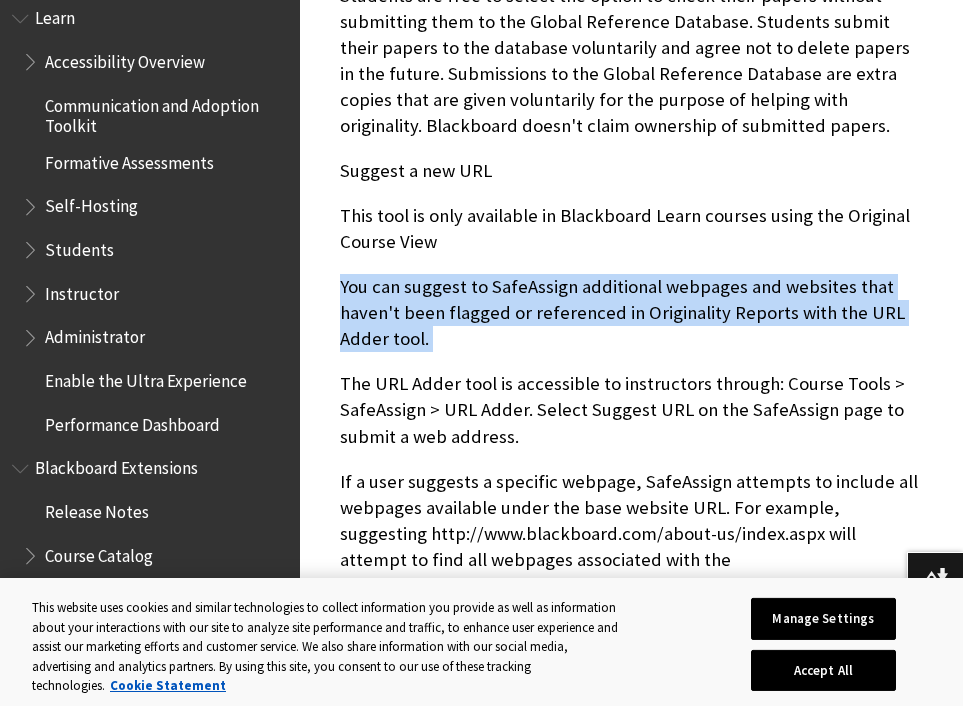 click on "How does SafeAssign work? SafeAssign compares submitted assignments against a set of academic papers to identify areas of overlap between the submitted assignment and existing works. Effective as both a deterrent and an educational tool, you can use SafeAssign to review assignment submissions for originality and create opportunities to help students identify how to properly attribute sources rather than paraphrase. SafeAssign is based on a unique text matching algorithm capable of detecting exact and inexact matching between a paper and source material. Submissions are compared against several databases: Global Reference Database: Contains over 15 million papers volunteered by students from Blackboard client institutions to help prevent cross-institutional plagiarism. Institutional document archives: Contains all papers submitted to SafeAssign by users in their respective institutions. Internet: SafeAssign searches across the broader internet for matching text using an internal search service. Supported files" at bounding box center (631, 309) 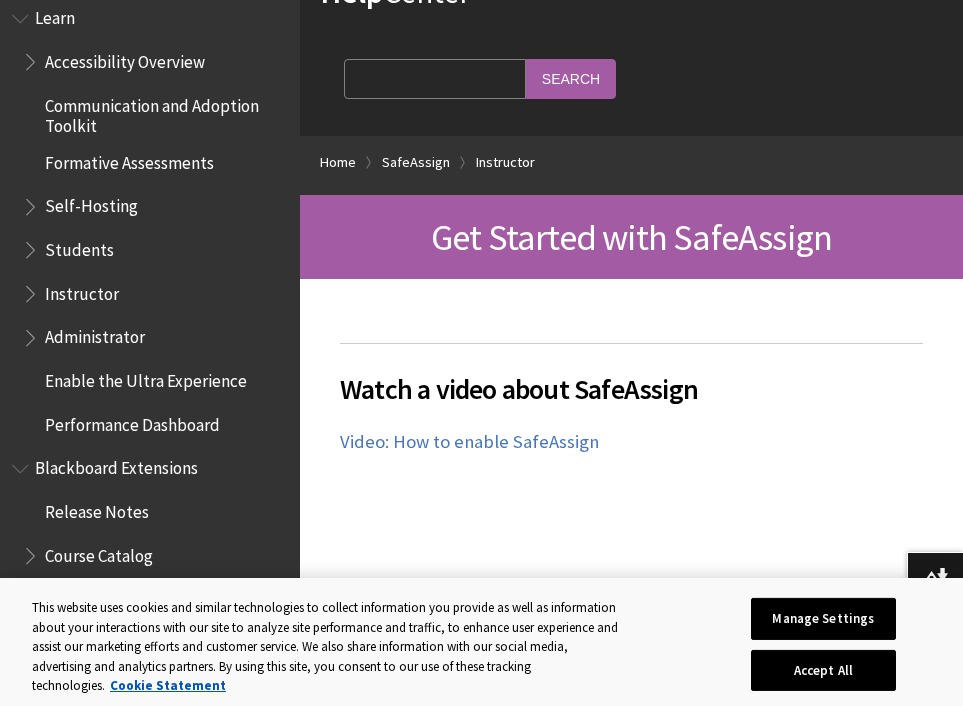 scroll, scrollTop: 0, scrollLeft: 0, axis: both 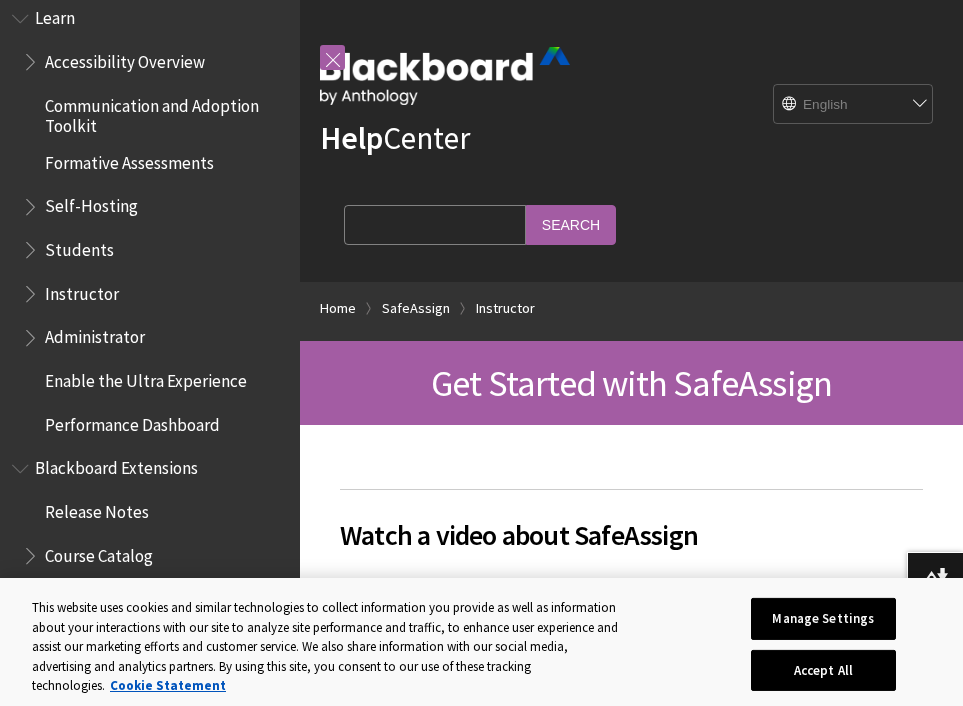 click on "Students" at bounding box center [79, 246] 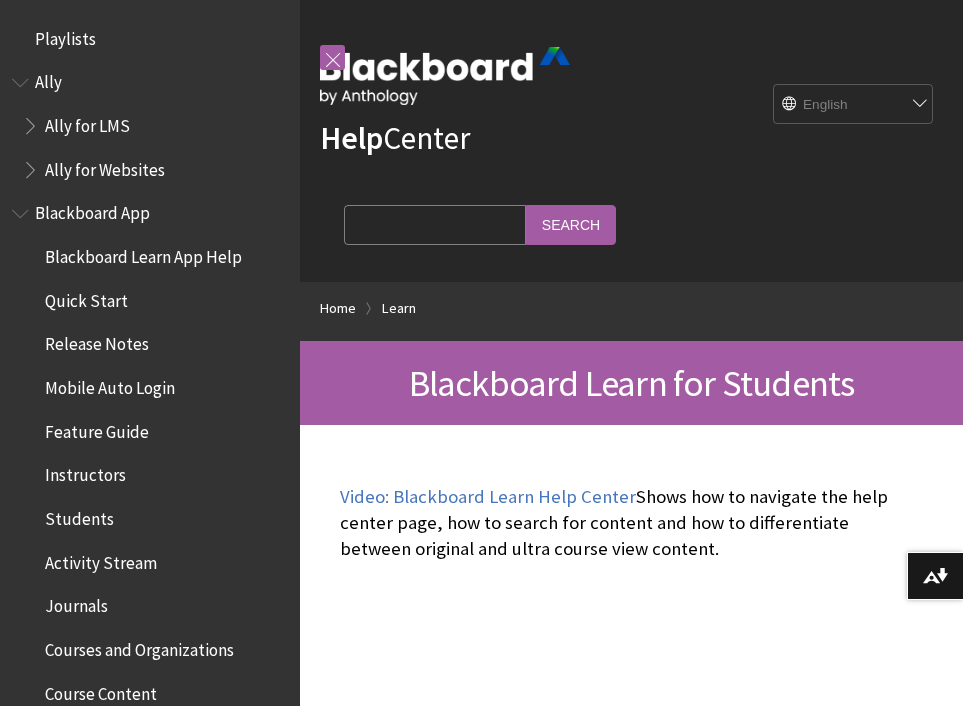 scroll, scrollTop: 0, scrollLeft: 0, axis: both 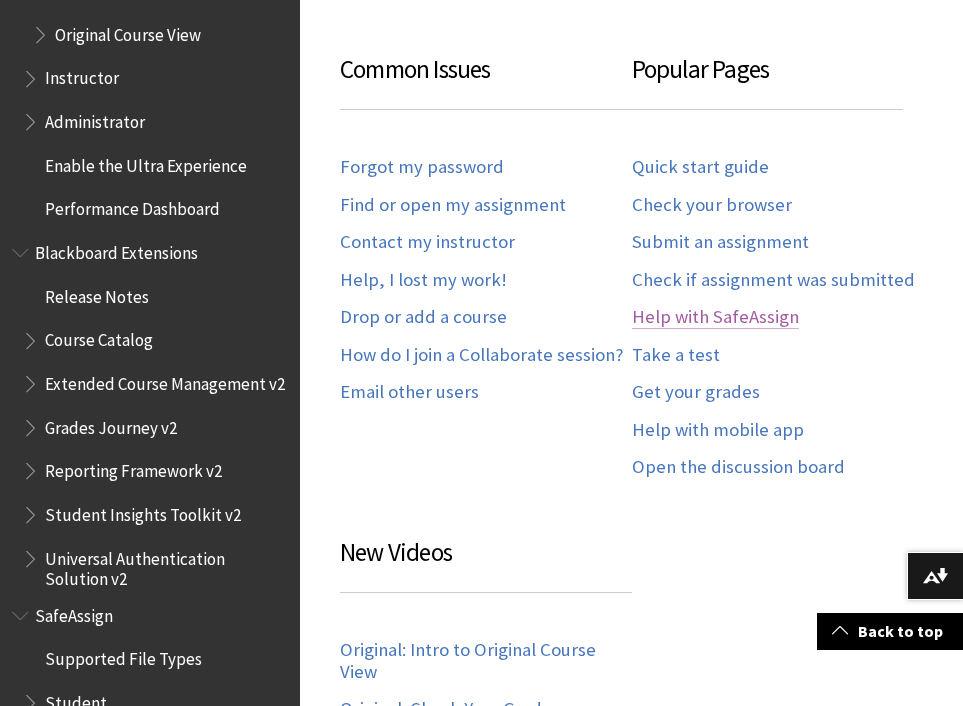 click on "Help with SafeAssign" at bounding box center (715, 317) 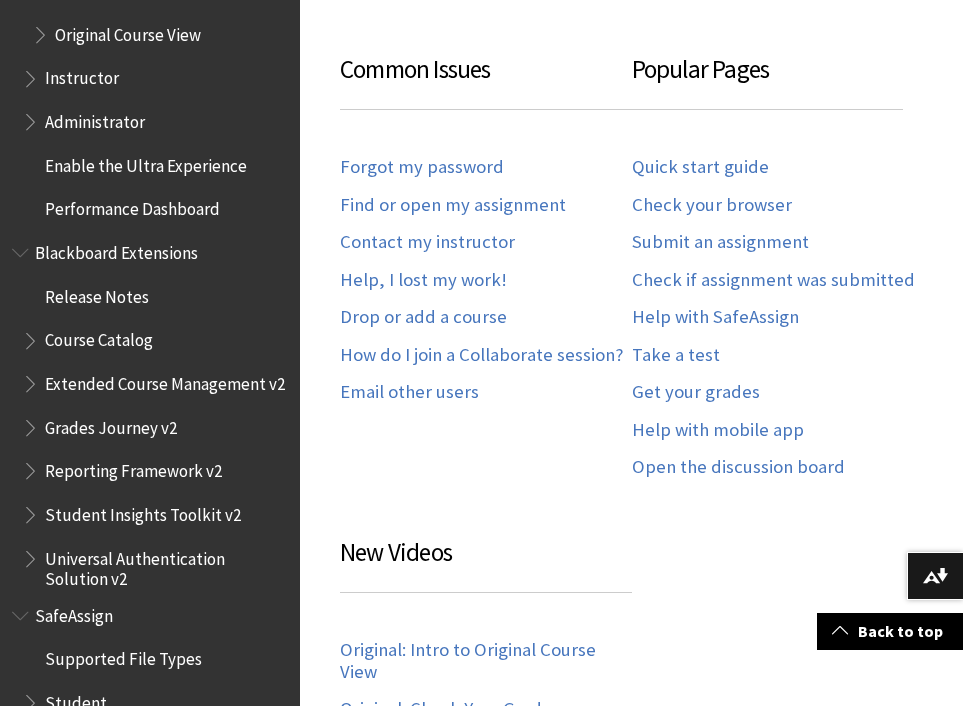scroll, scrollTop: 1118, scrollLeft: 0, axis: vertical 